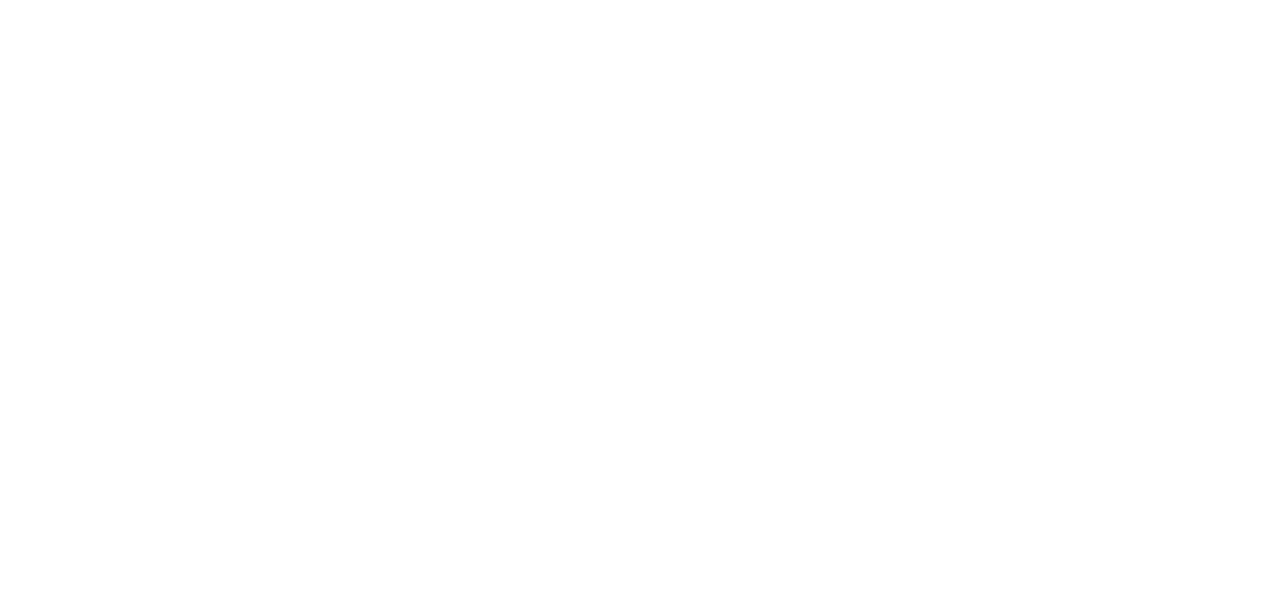 scroll, scrollTop: 0, scrollLeft: 0, axis: both 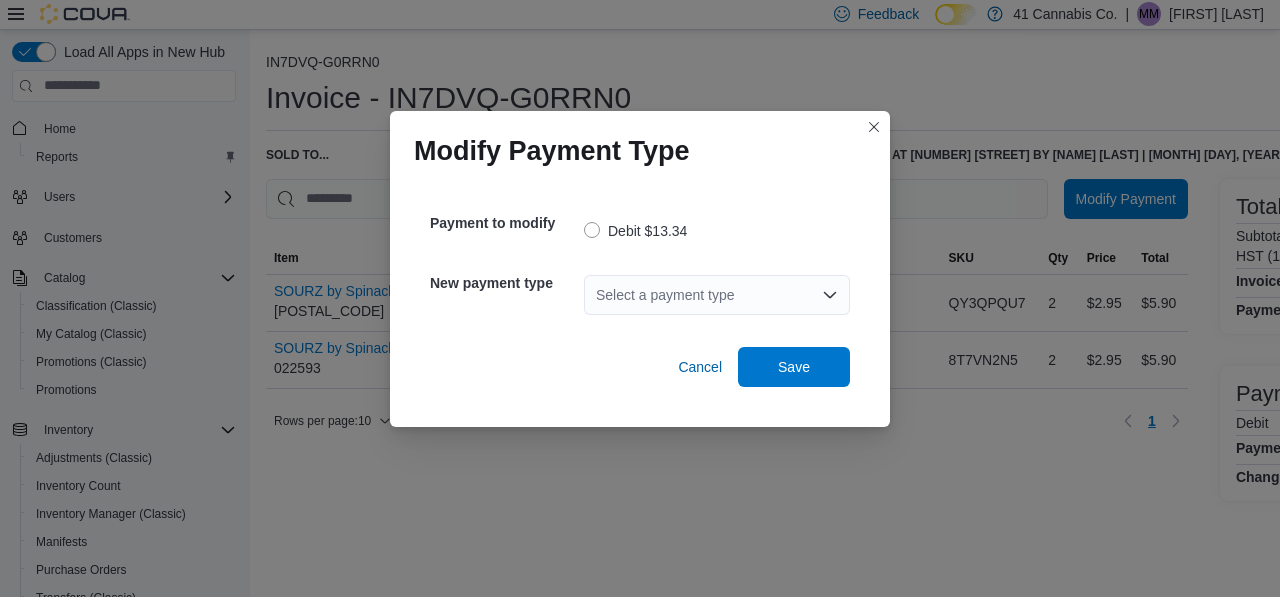 click on "Select a payment type" at bounding box center [717, 295] 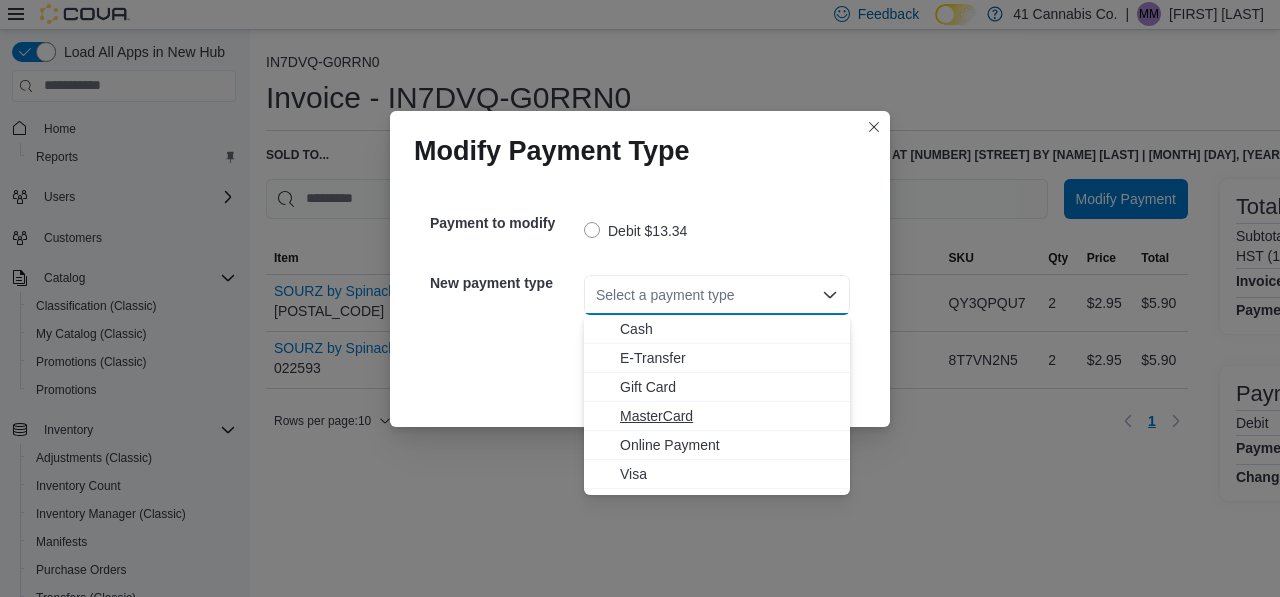click on "MasterCard" at bounding box center [729, 416] 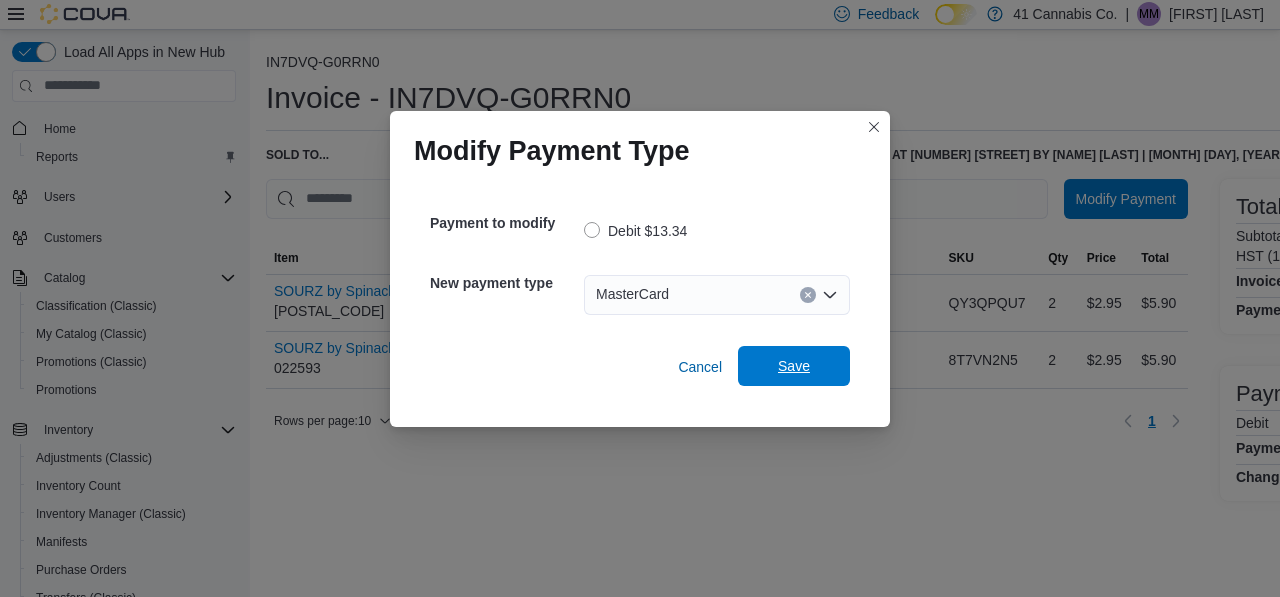 click on "Save" at bounding box center (794, 366) 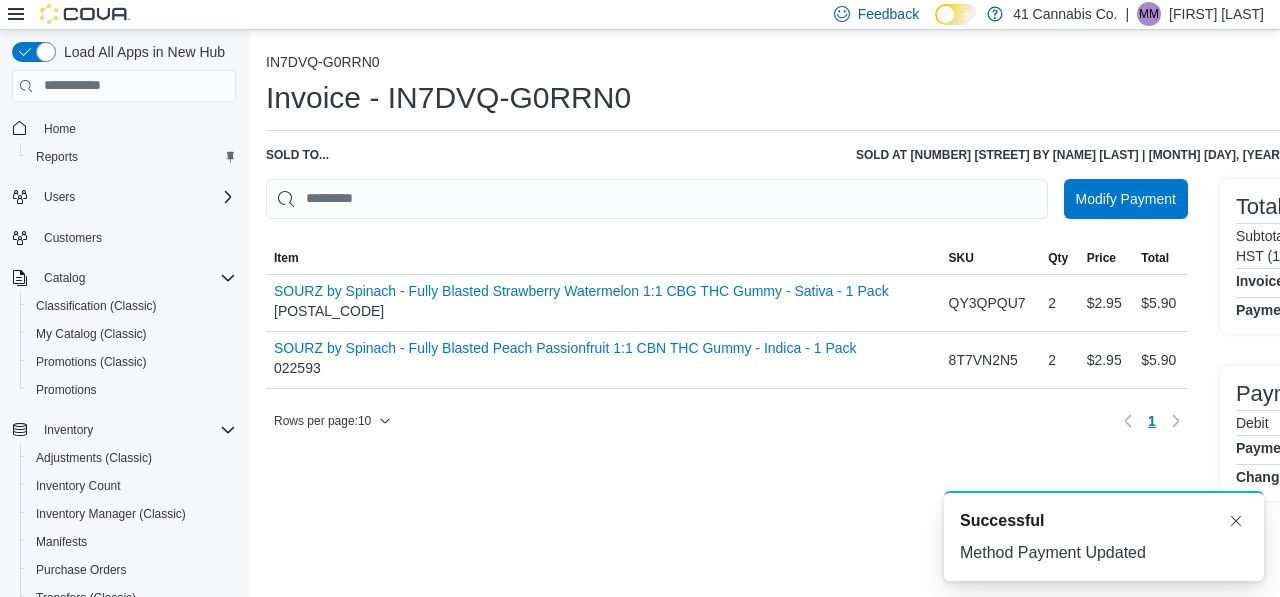 scroll, scrollTop: 0, scrollLeft: 0, axis: both 